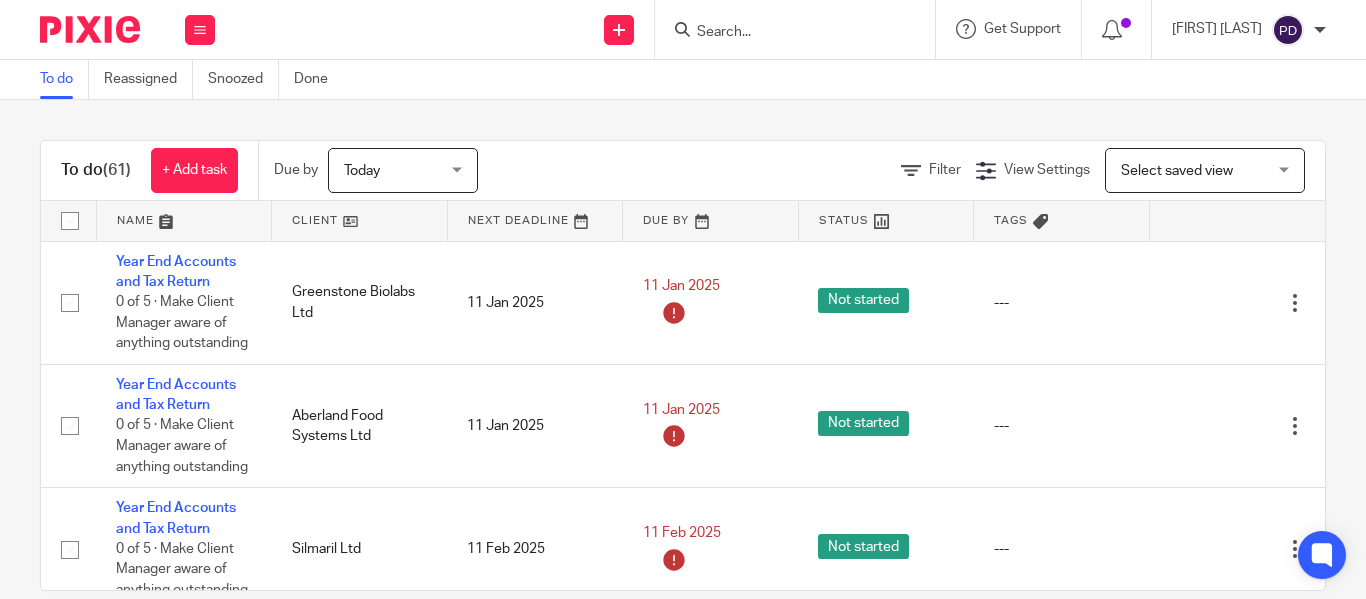 scroll, scrollTop: 0, scrollLeft: 0, axis: both 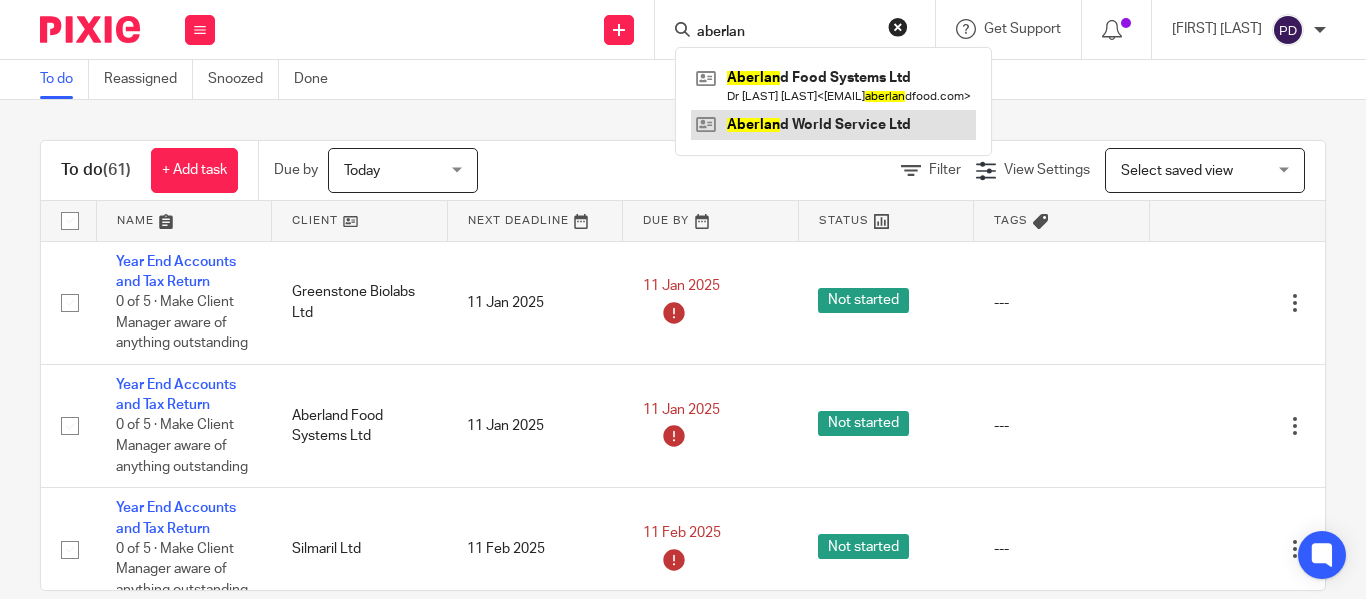 type on "aberlan" 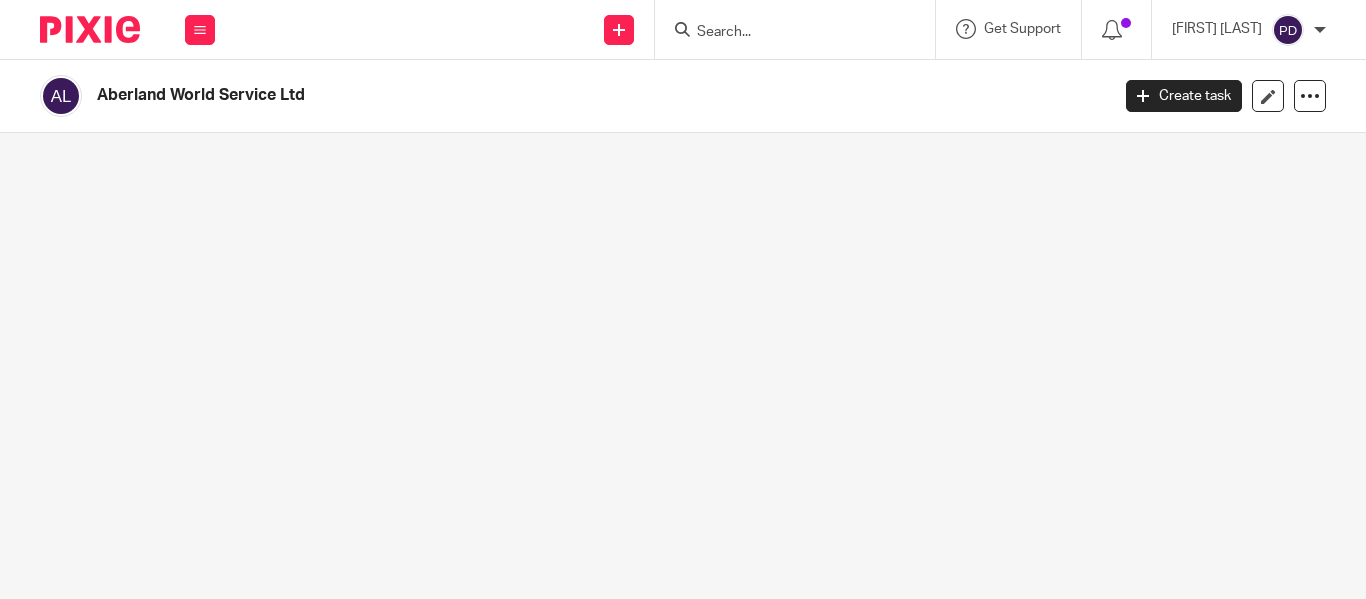 scroll, scrollTop: 0, scrollLeft: 0, axis: both 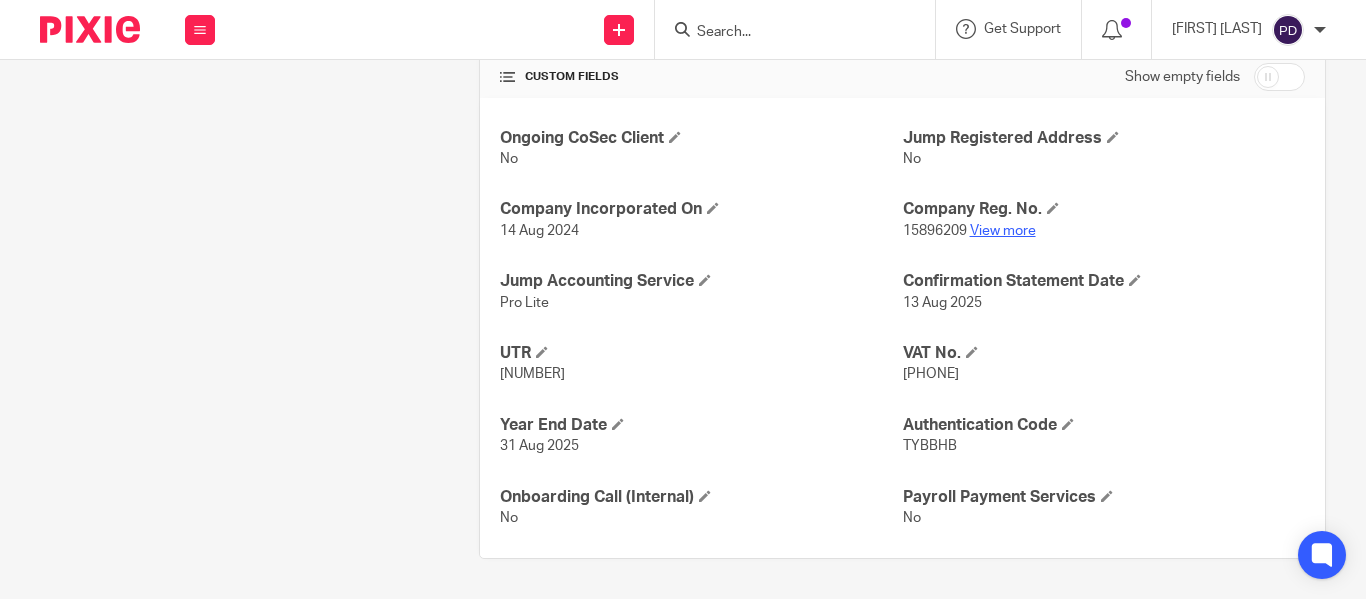 click on "View more" at bounding box center [1003, 231] 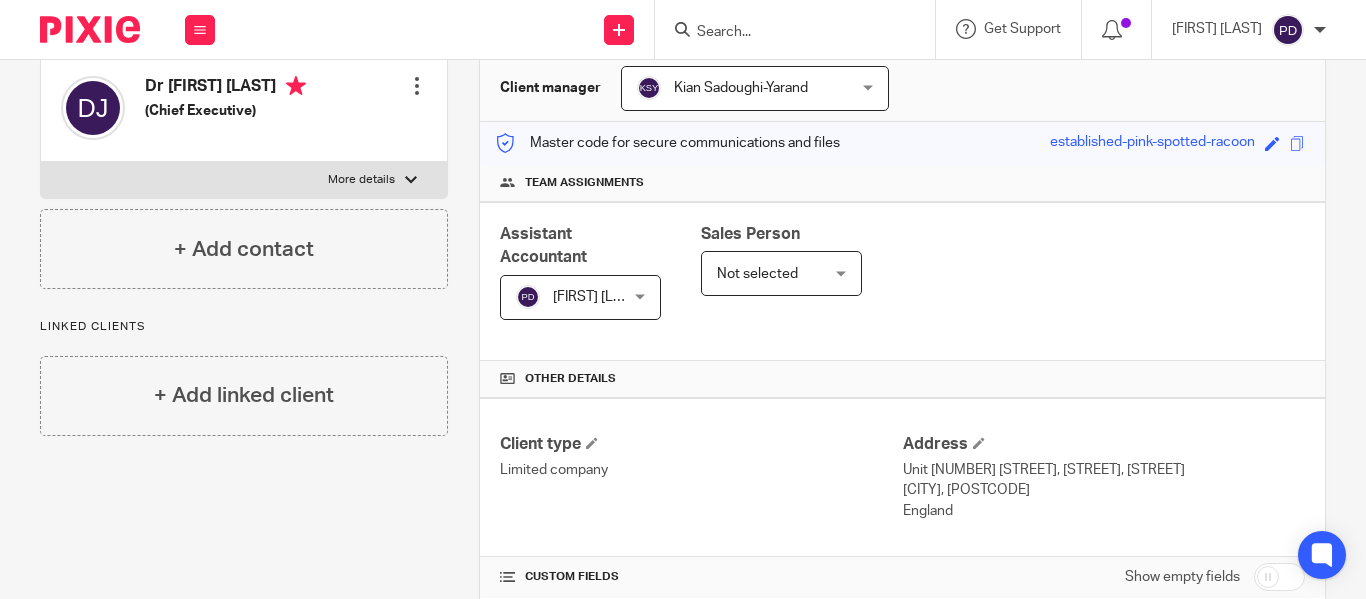 scroll, scrollTop: 0, scrollLeft: 0, axis: both 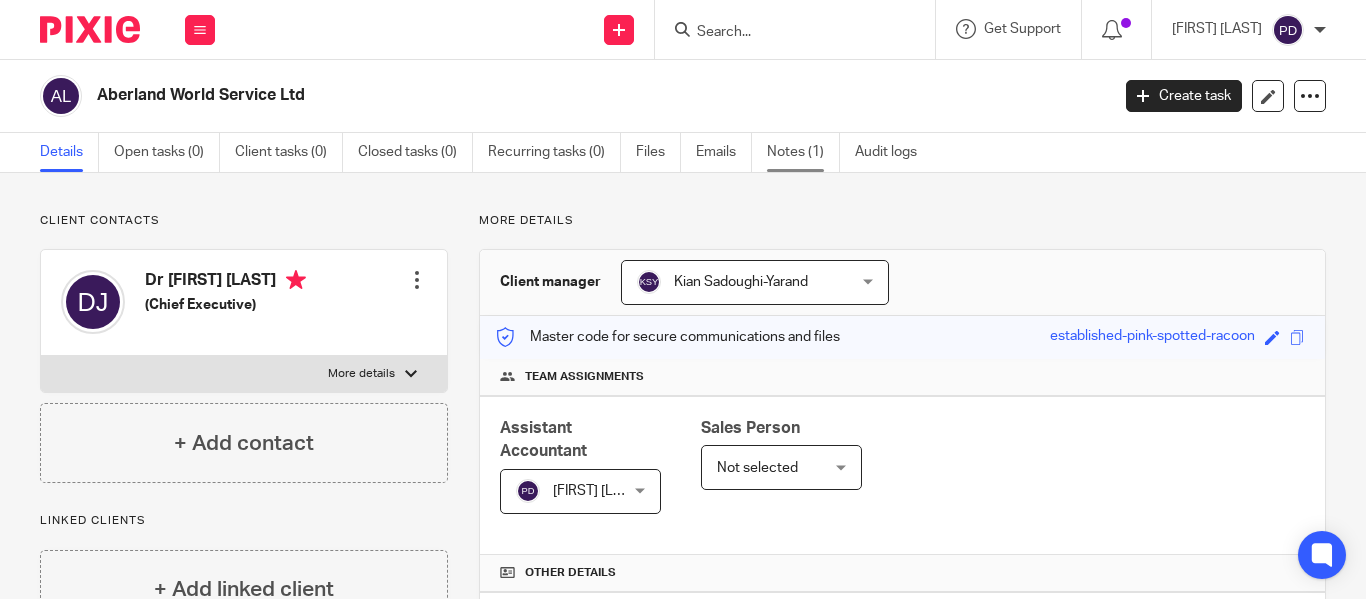 click on "Notes (1)" at bounding box center (803, 152) 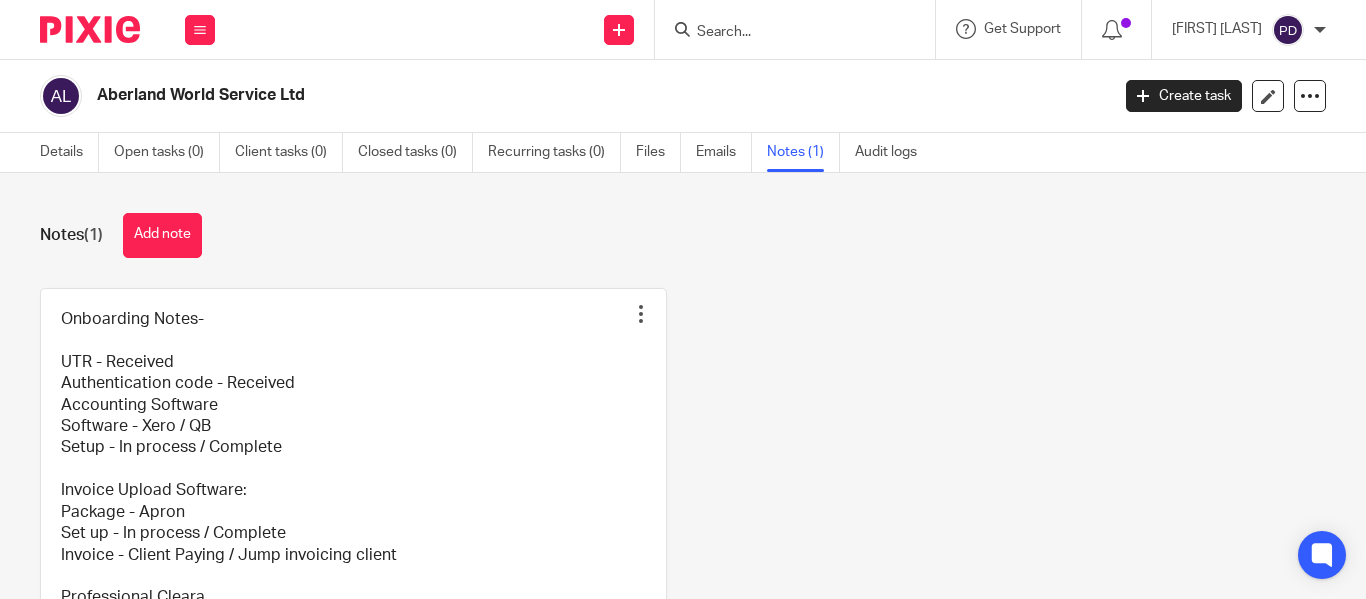 scroll, scrollTop: 0, scrollLeft: 0, axis: both 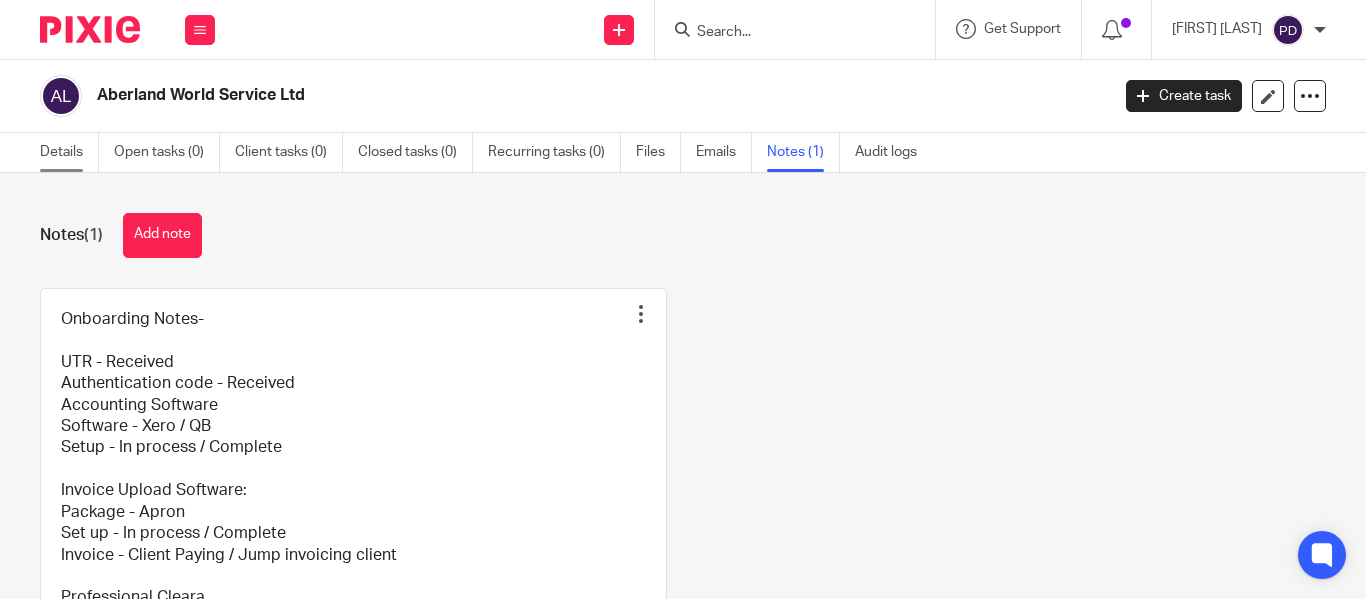 click on "Details" at bounding box center (69, 152) 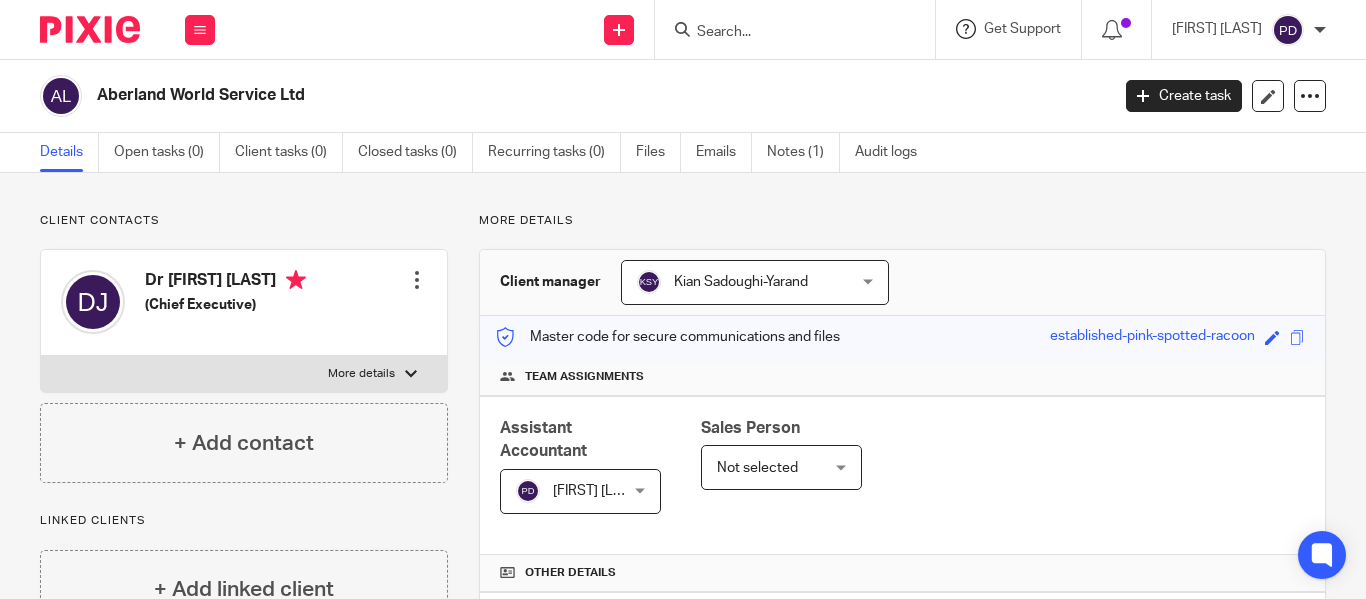 scroll, scrollTop: 0, scrollLeft: 0, axis: both 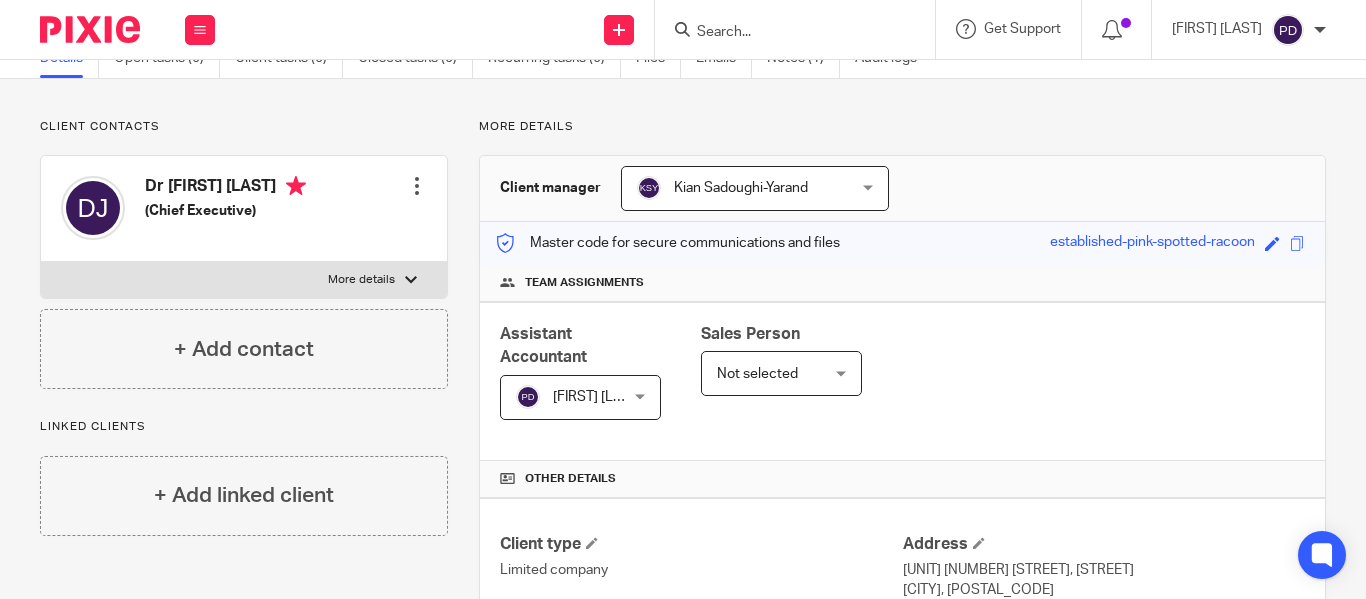 click at bounding box center [785, 33] 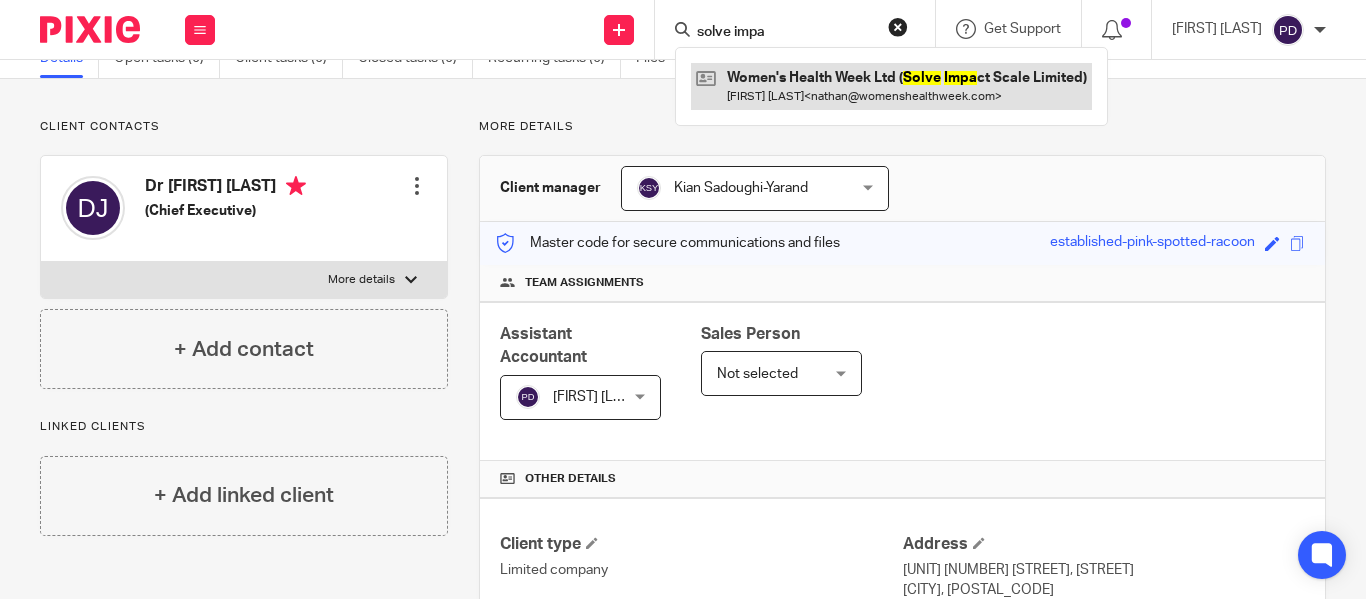 type on "solve impa" 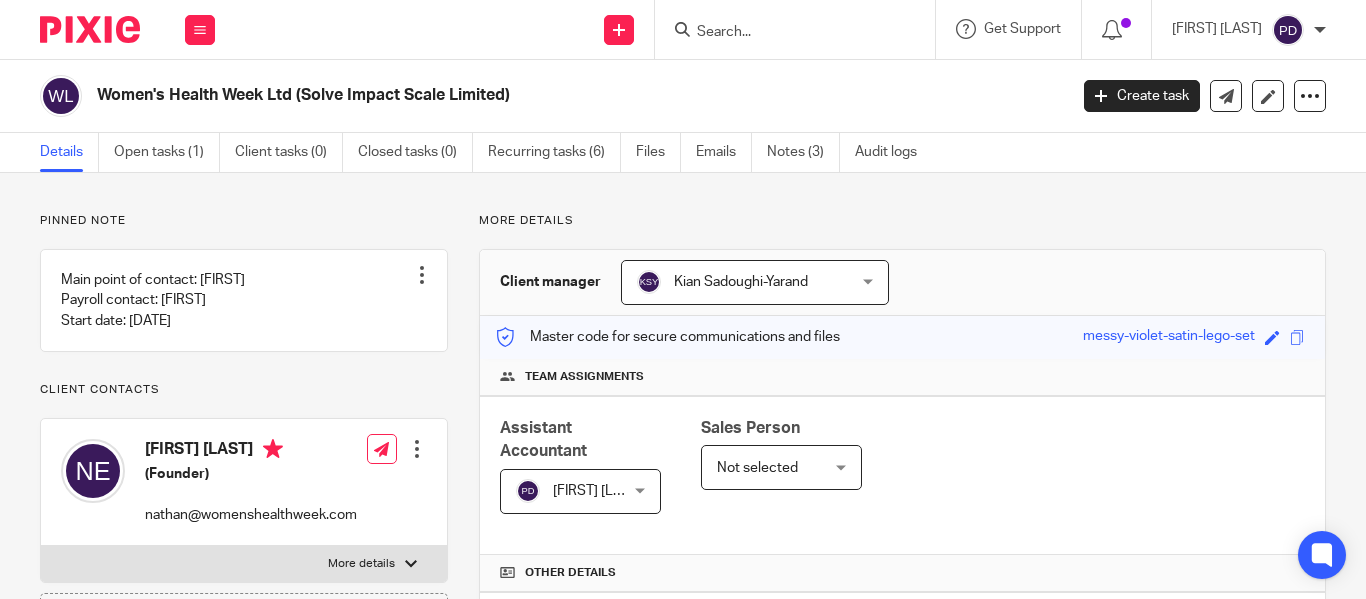 scroll, scrollTop: 0, scrollLeft: 0, axis: both 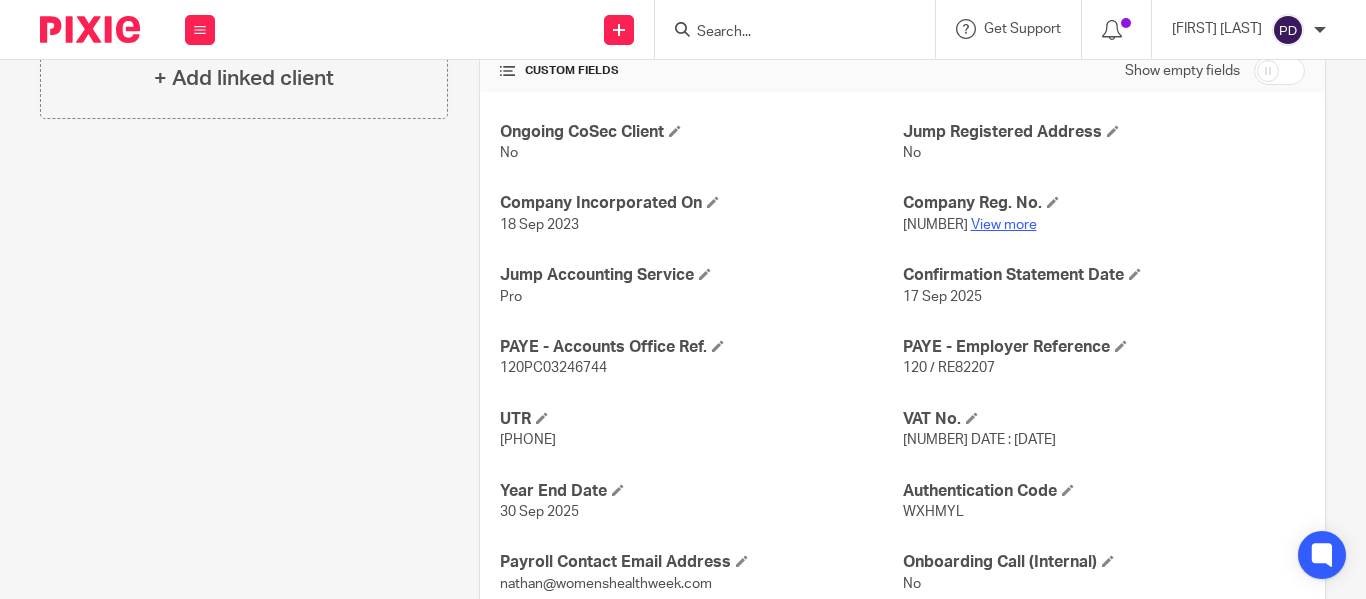 click on "View more" at bounding box center [1004, 225] 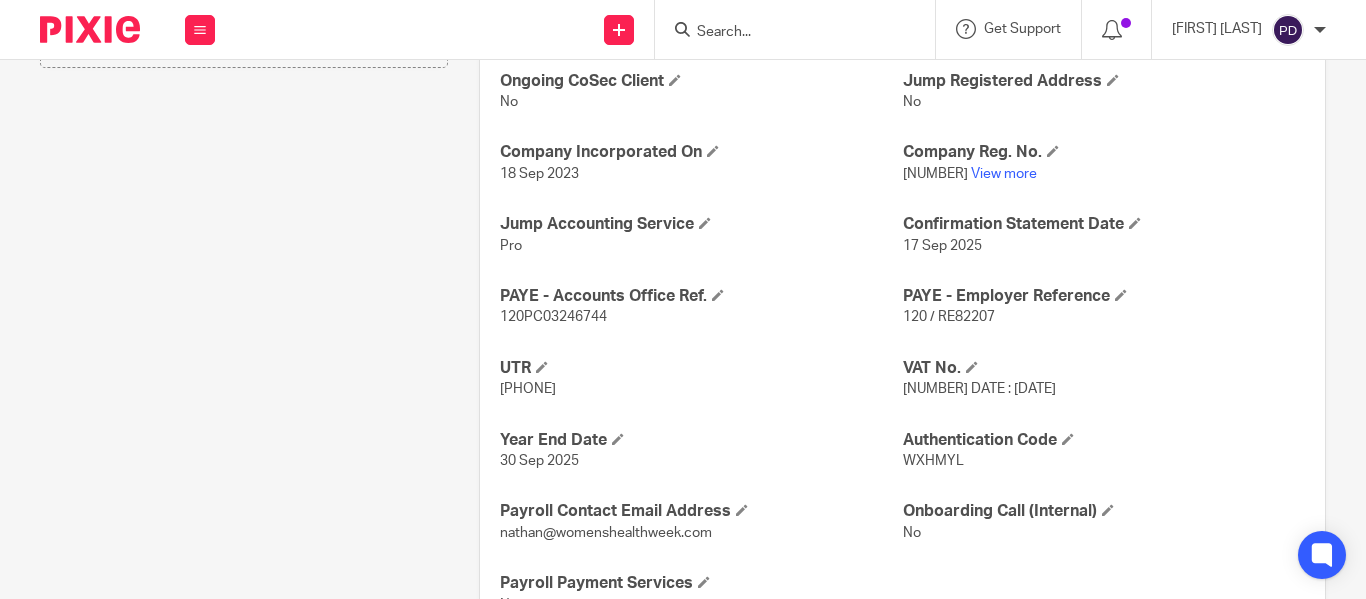 scroll, scrollTop: 838, scrollLeft: 0, axis: vertical 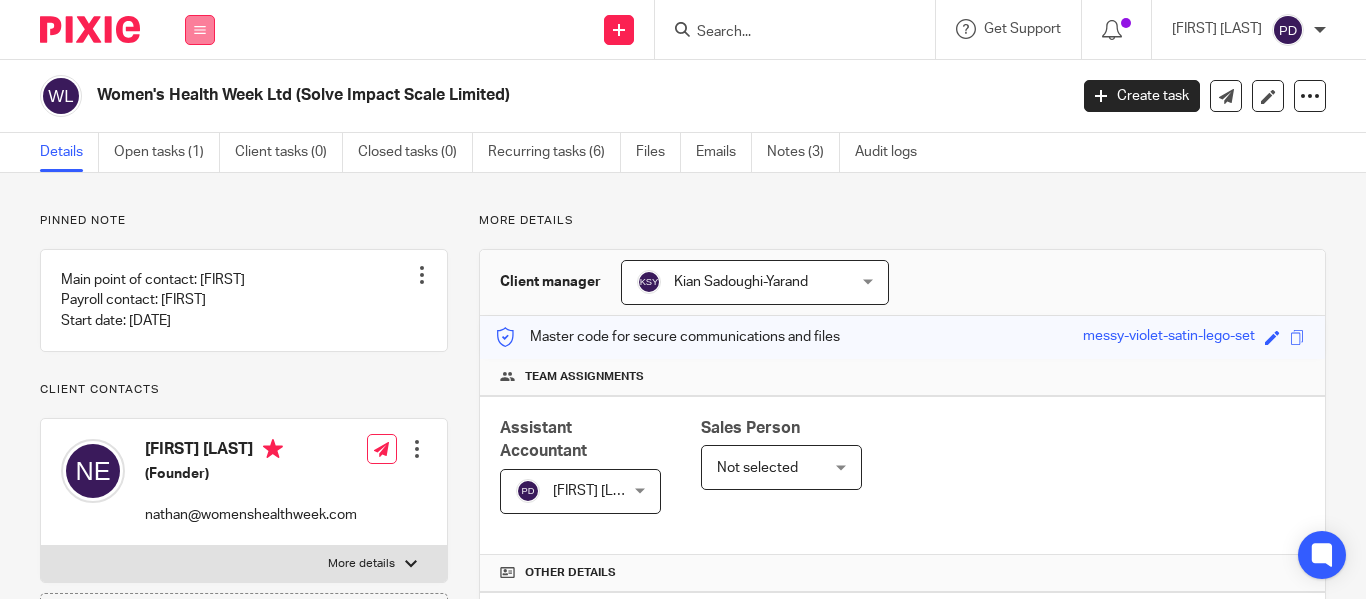 click at bounding box center [200, 30] 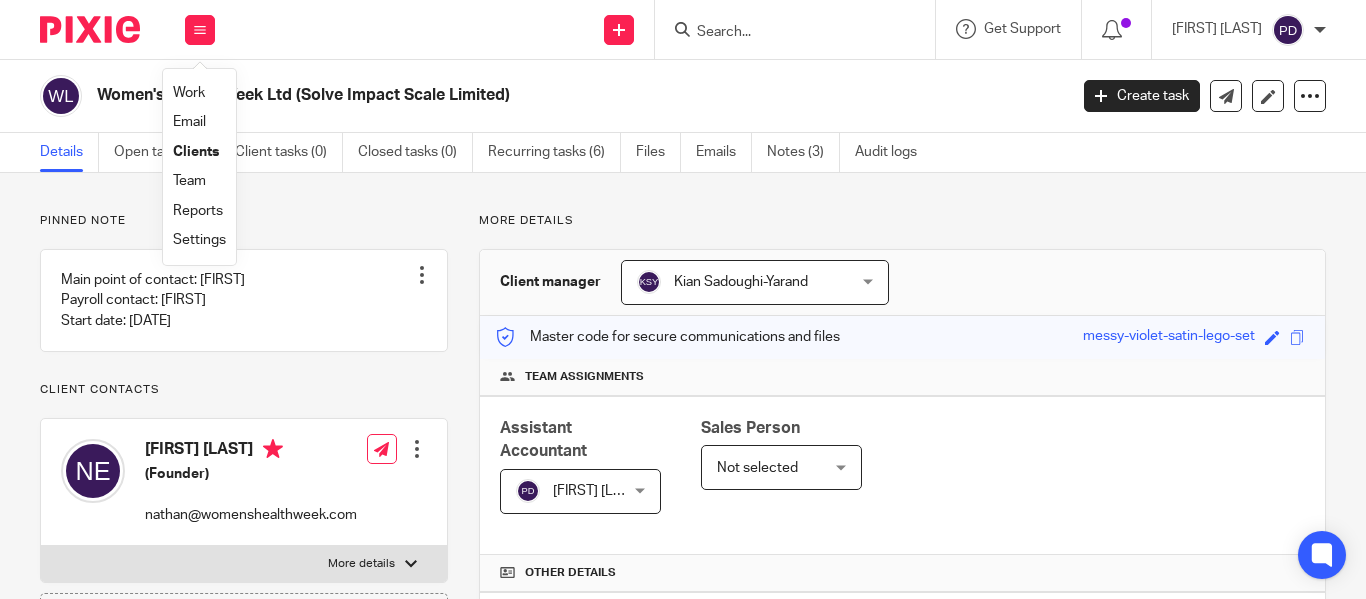 click on "Clients" at bounding box center [196, 152] 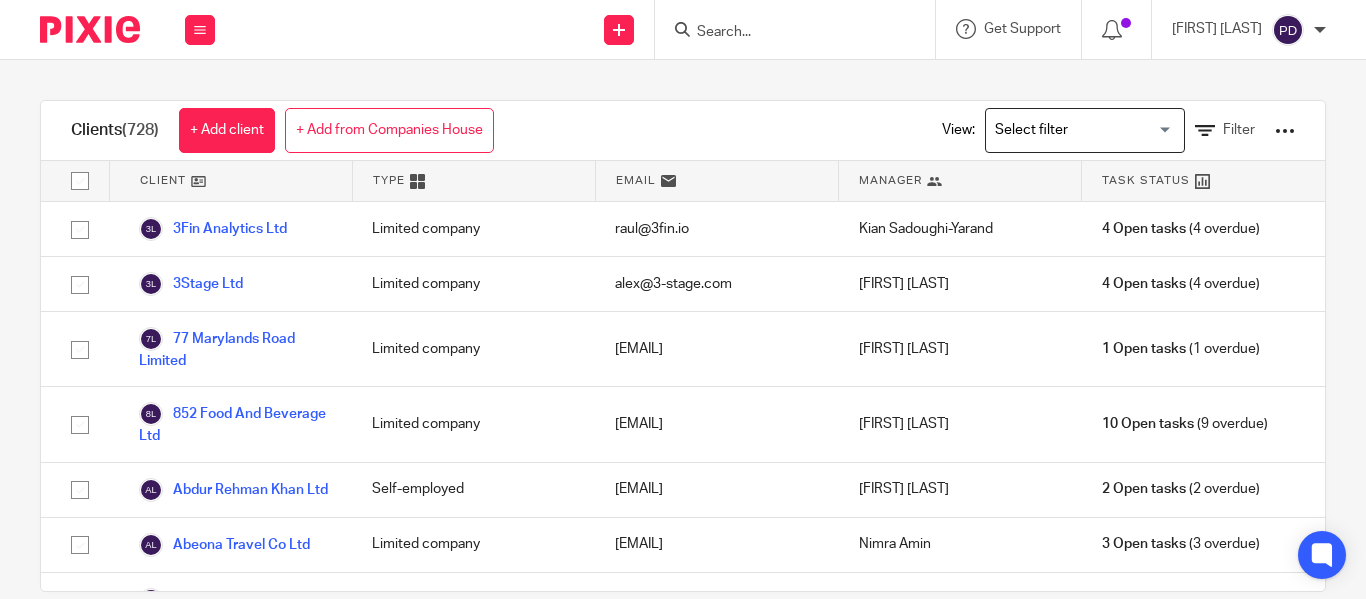 scroll, scrollTop: 0, scrollLeft: 0, axis: both 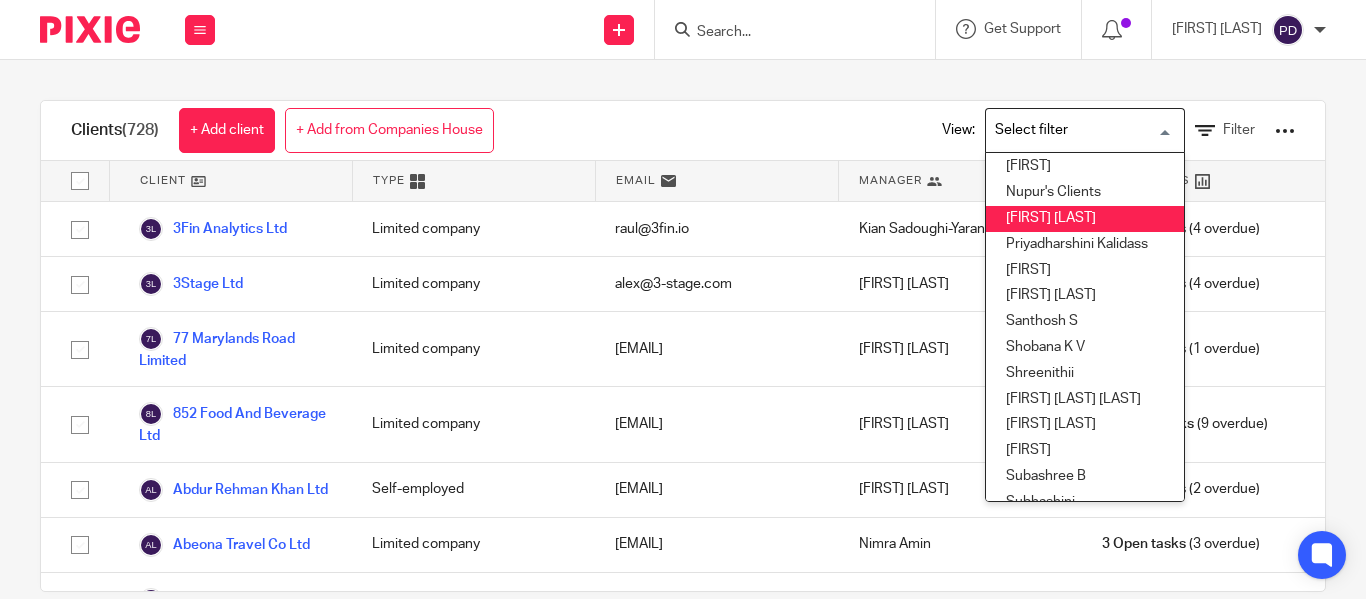 click on "[FIRST] [LAST]" at bounding box center [1085, 219] 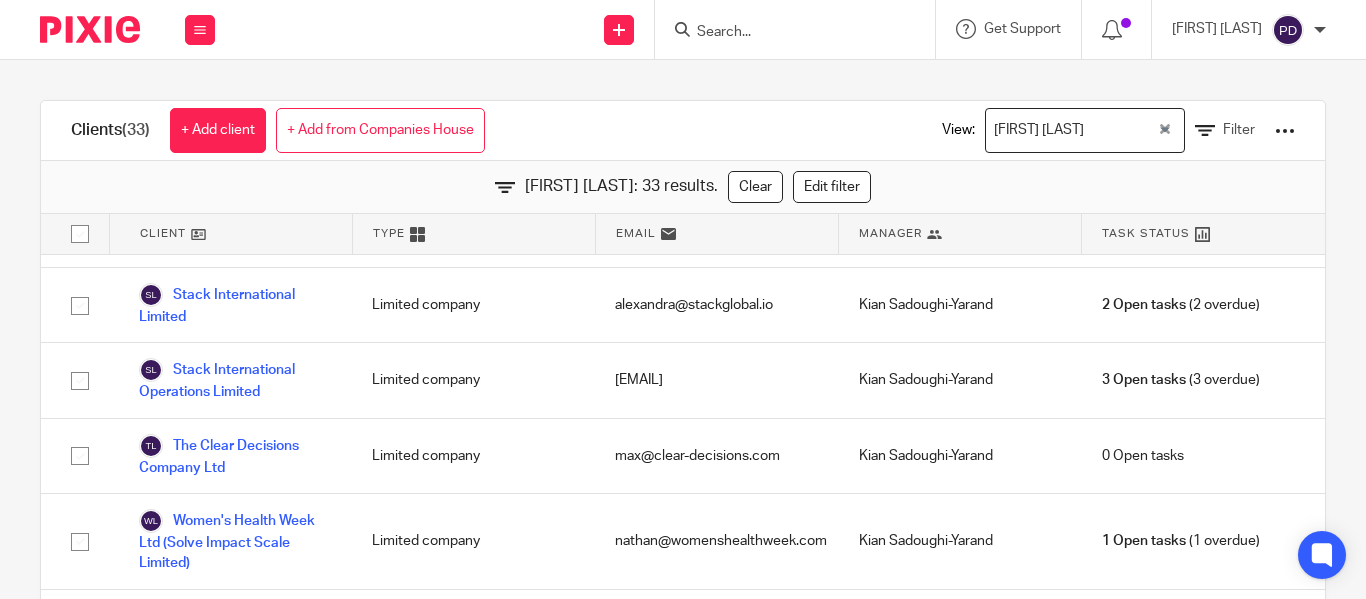 scroll, scrollTop: 1665, scrollLeft: 0, axis: vertical 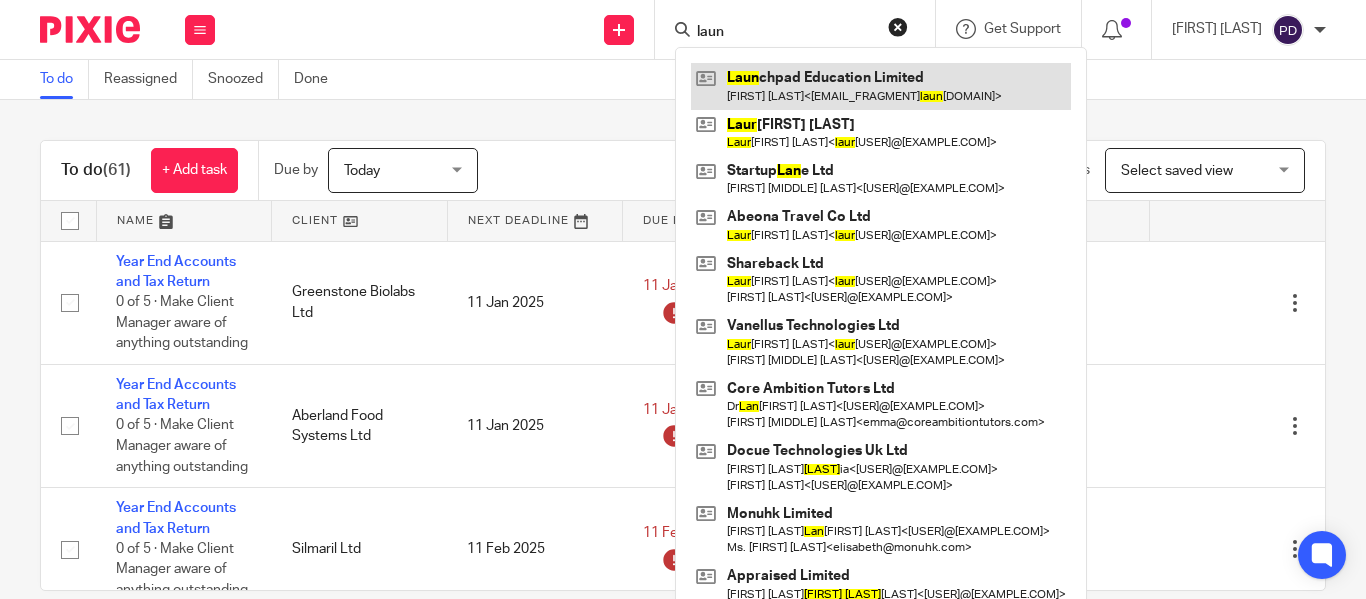 type on "laun" 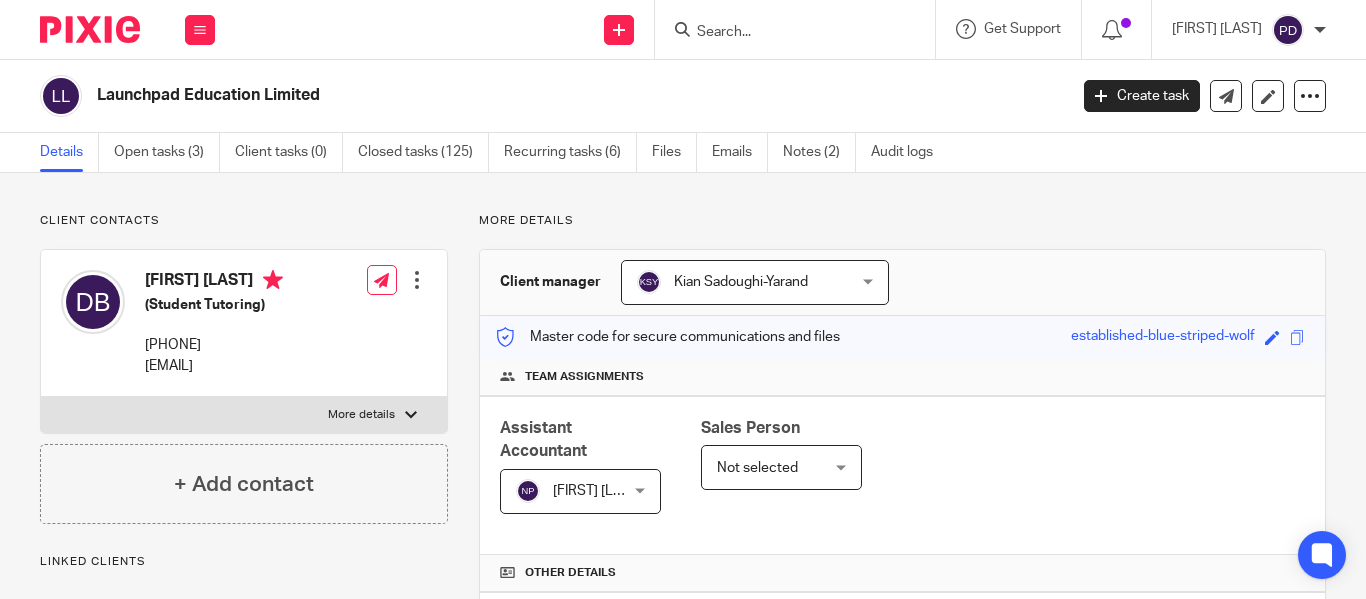 scroll, scrollTop: 0, scrollLeft: 0, axis: both 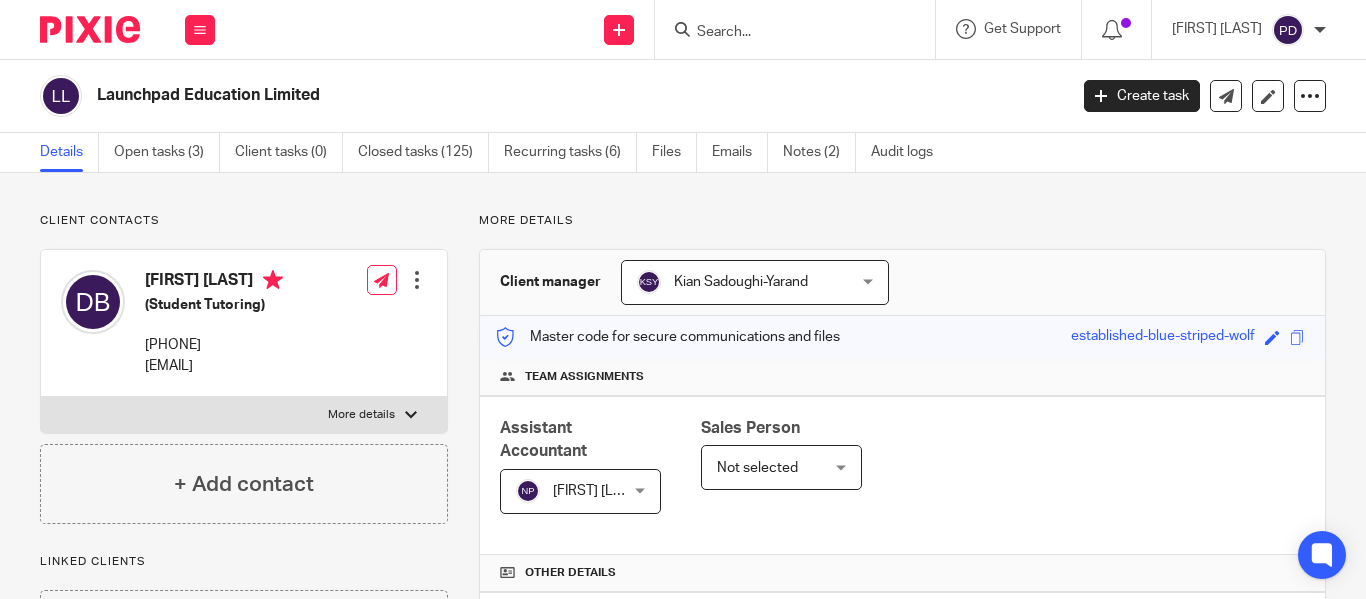 click at bounding box center [785, 33] 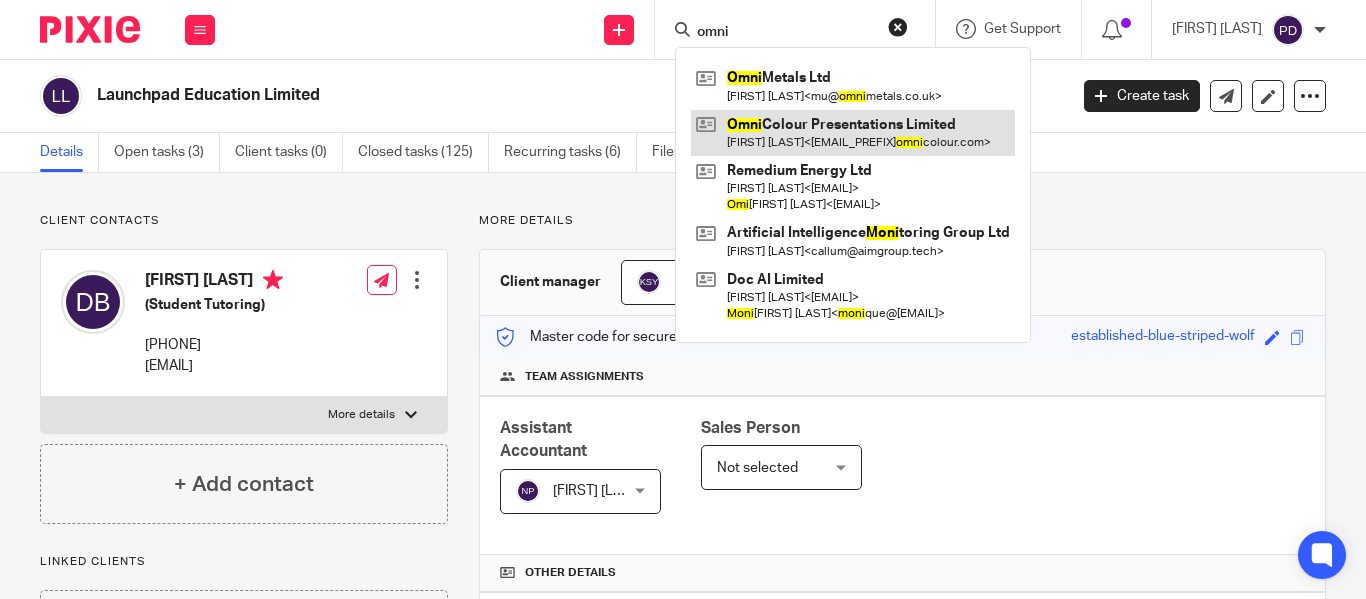 type on "omni" 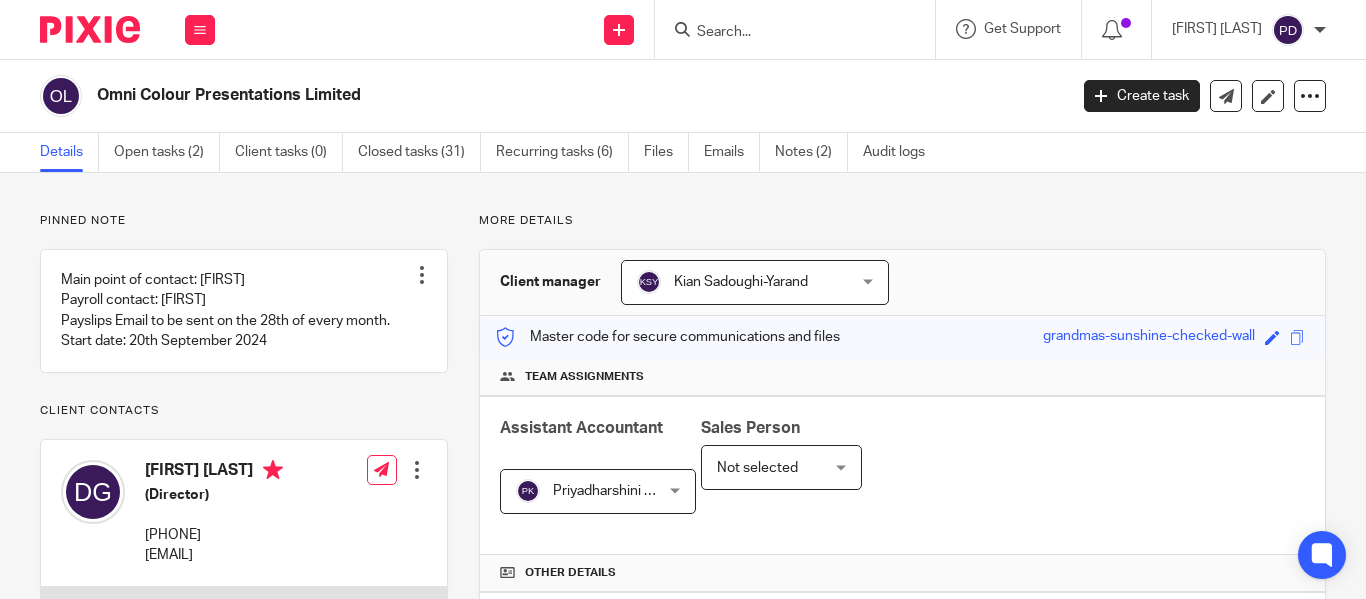 scroll, scrollTop: 0, scrollLeft: 0, axis: both 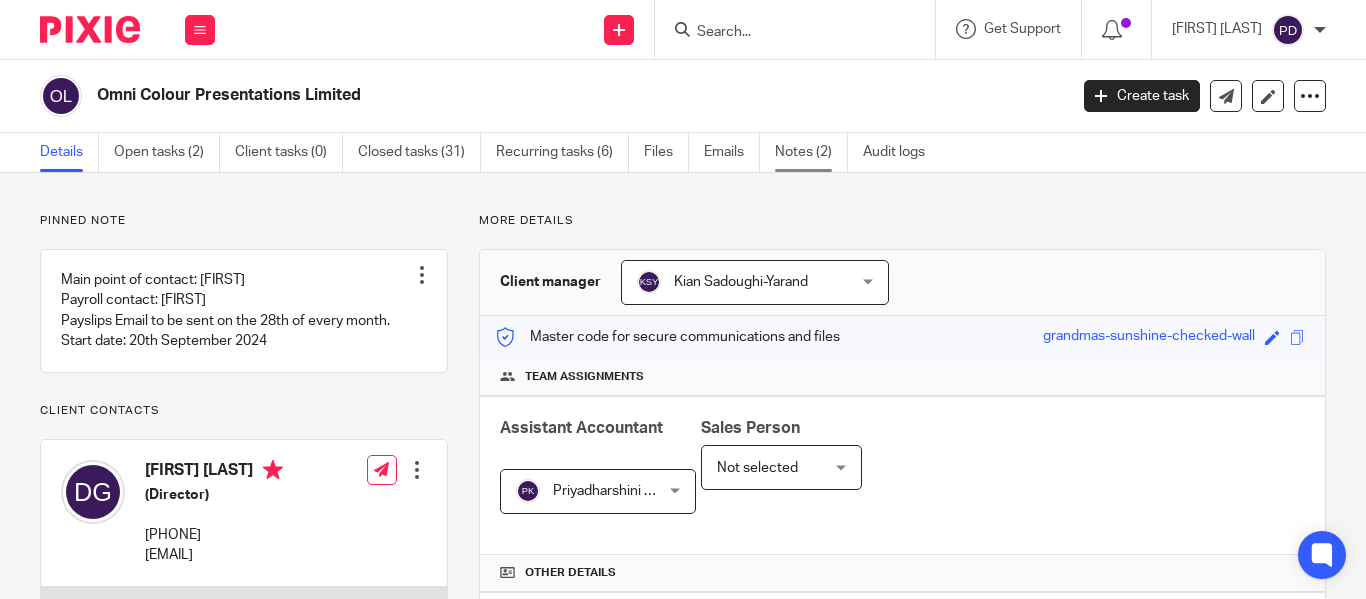 click on "Notes (2)" at bounding box center [811, 152] 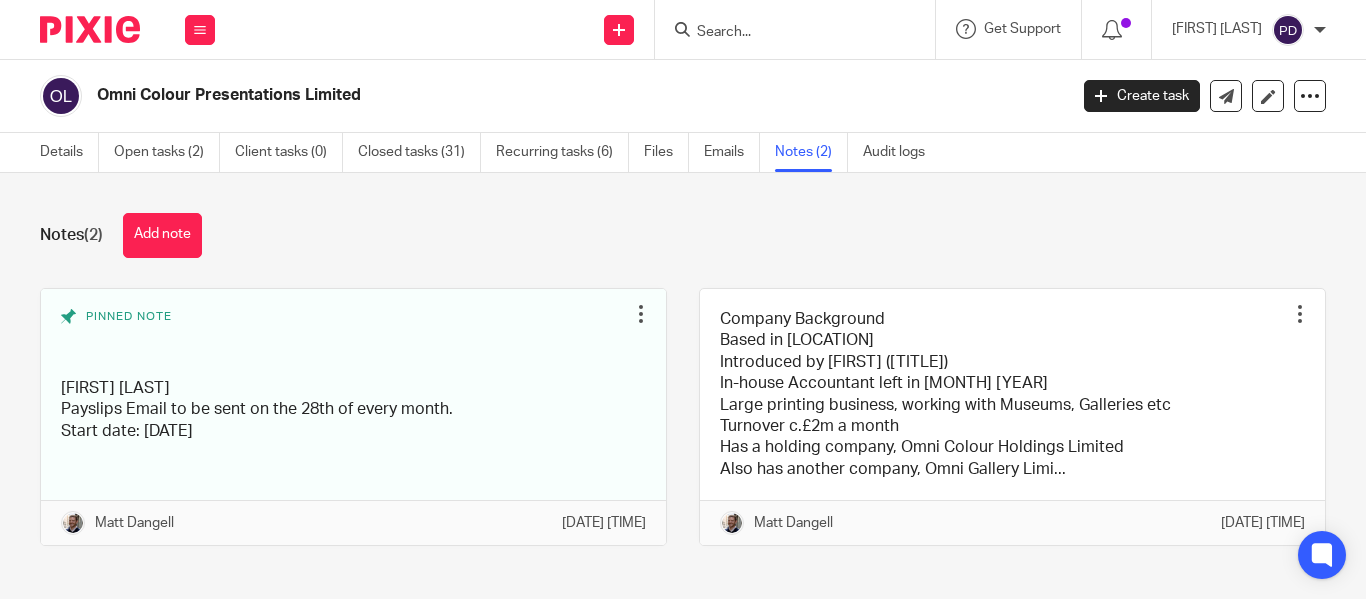 scroll, scrollTop: 0, scrollLeft: 0, axis: both 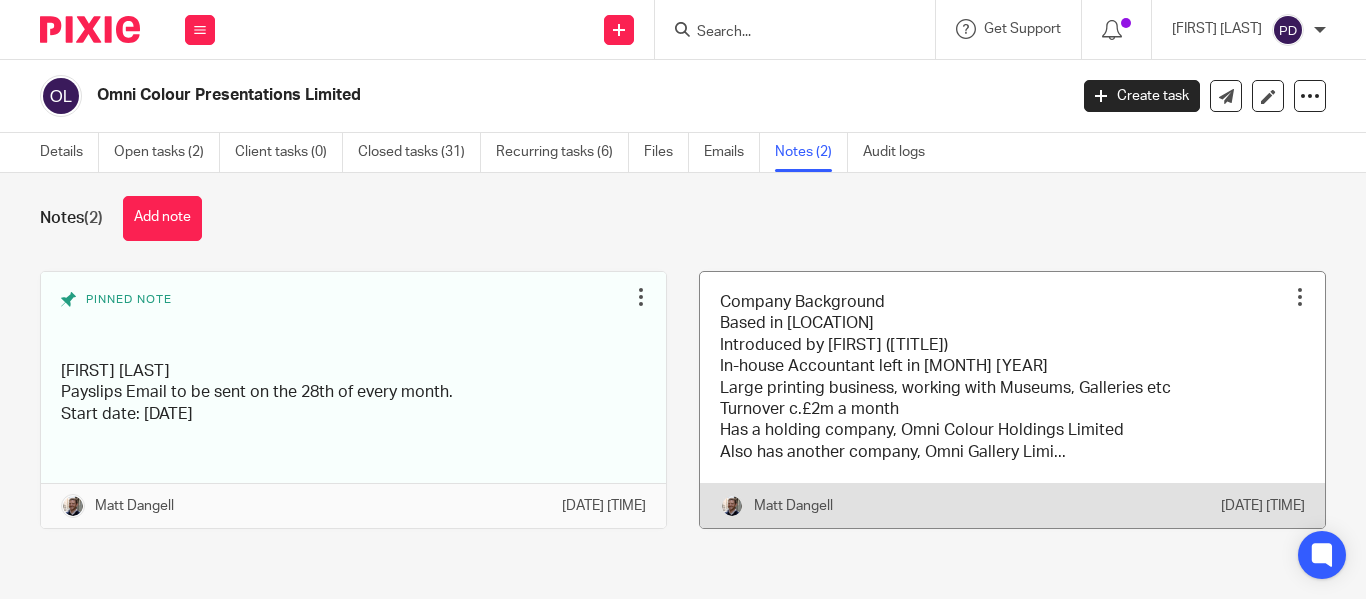 click at bounding box center [1012, 400] 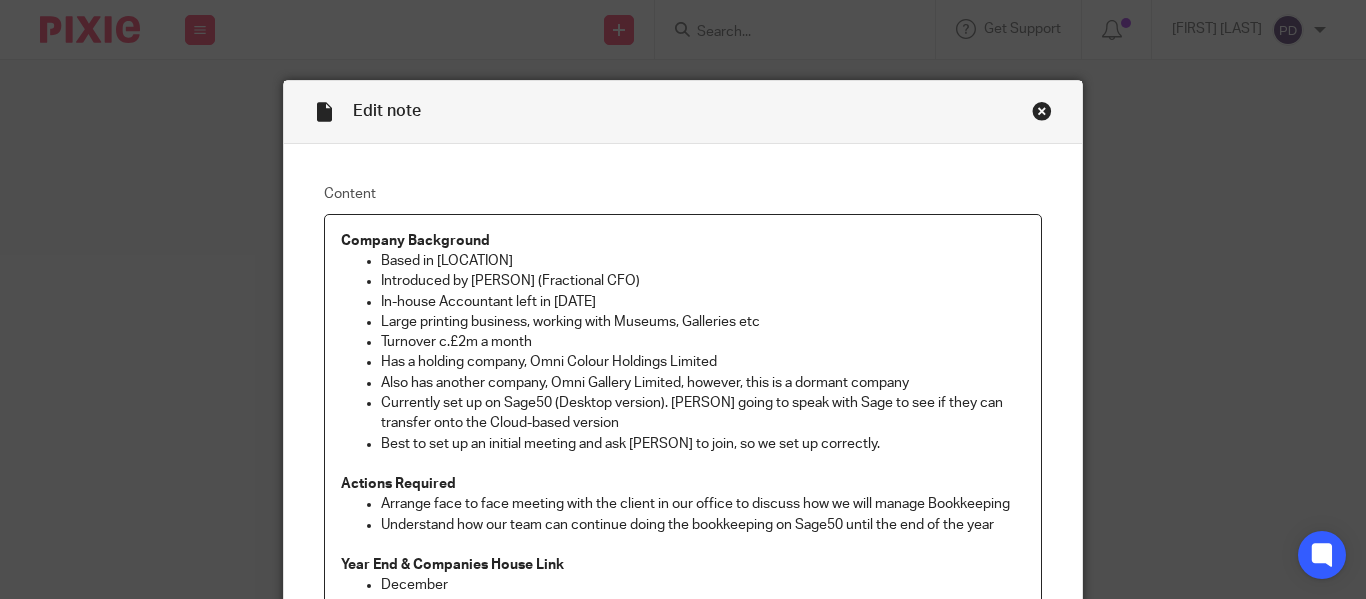 scroll, scrollTop: 0, scrollLeft: 0, axis: both 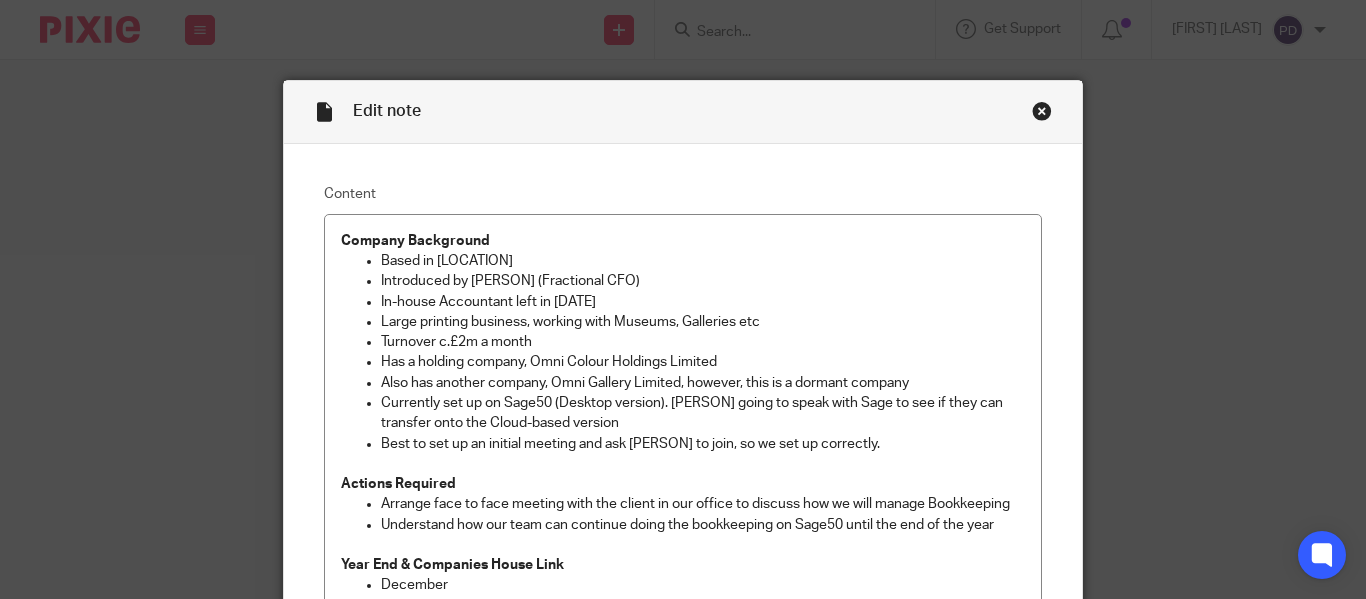 click at bounding box center [1042, 111] 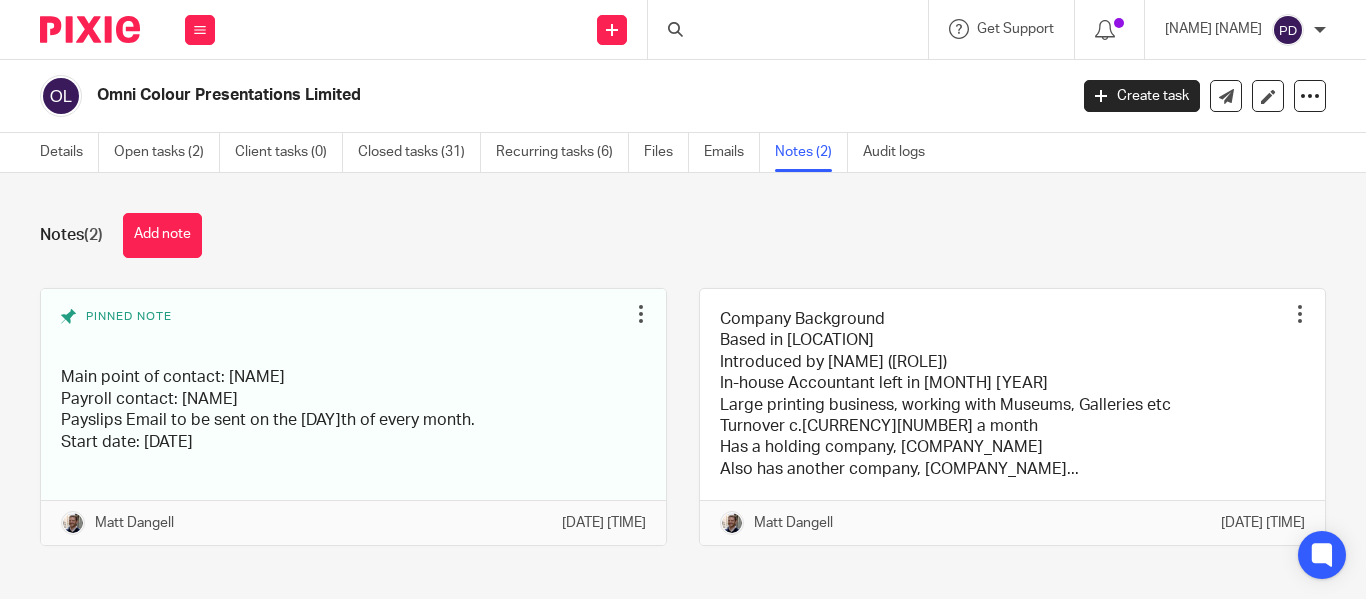 scroll, scrollTop: 0, scrollLeft: 0, axis: both 